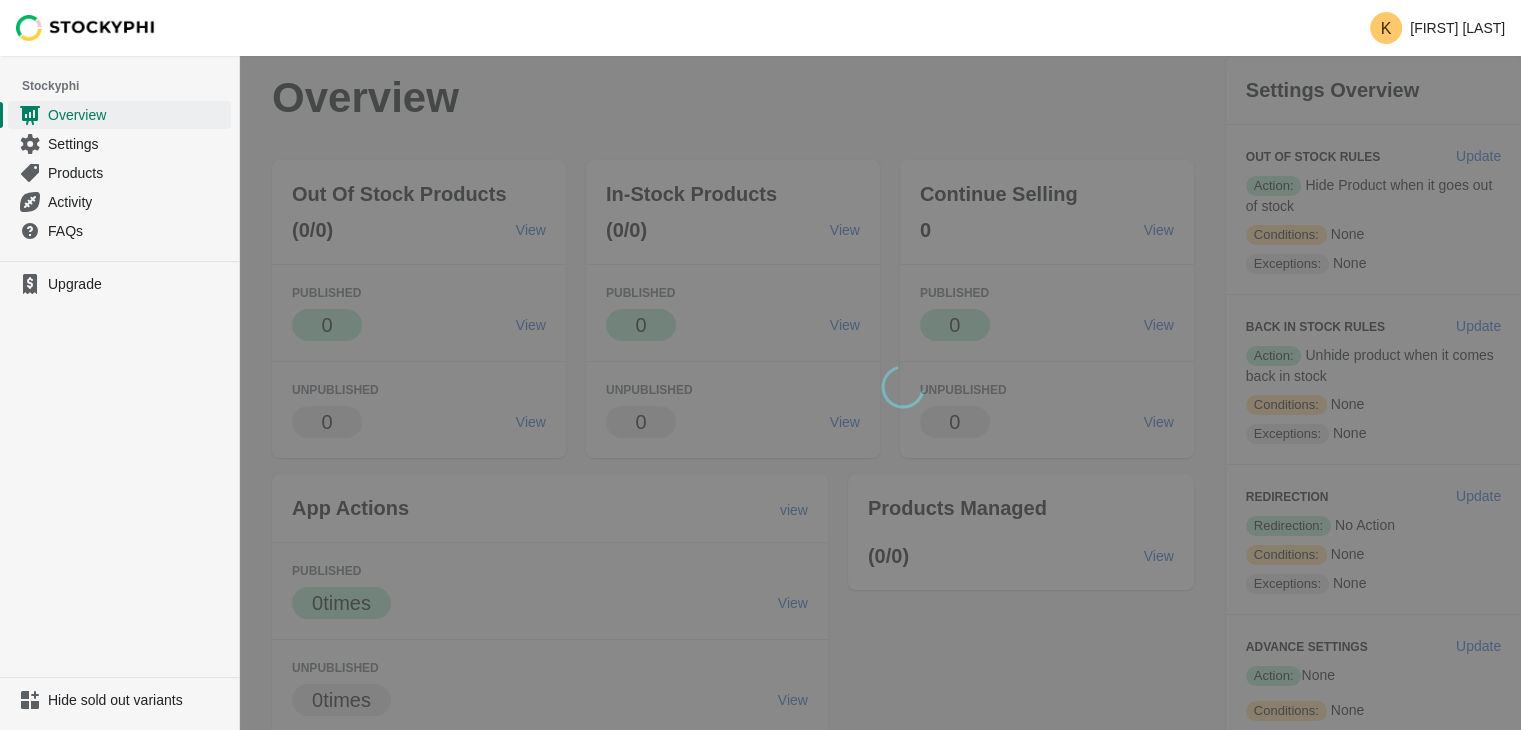 scroll, scrollTop: 0, scrollLeft: 0, axis: both 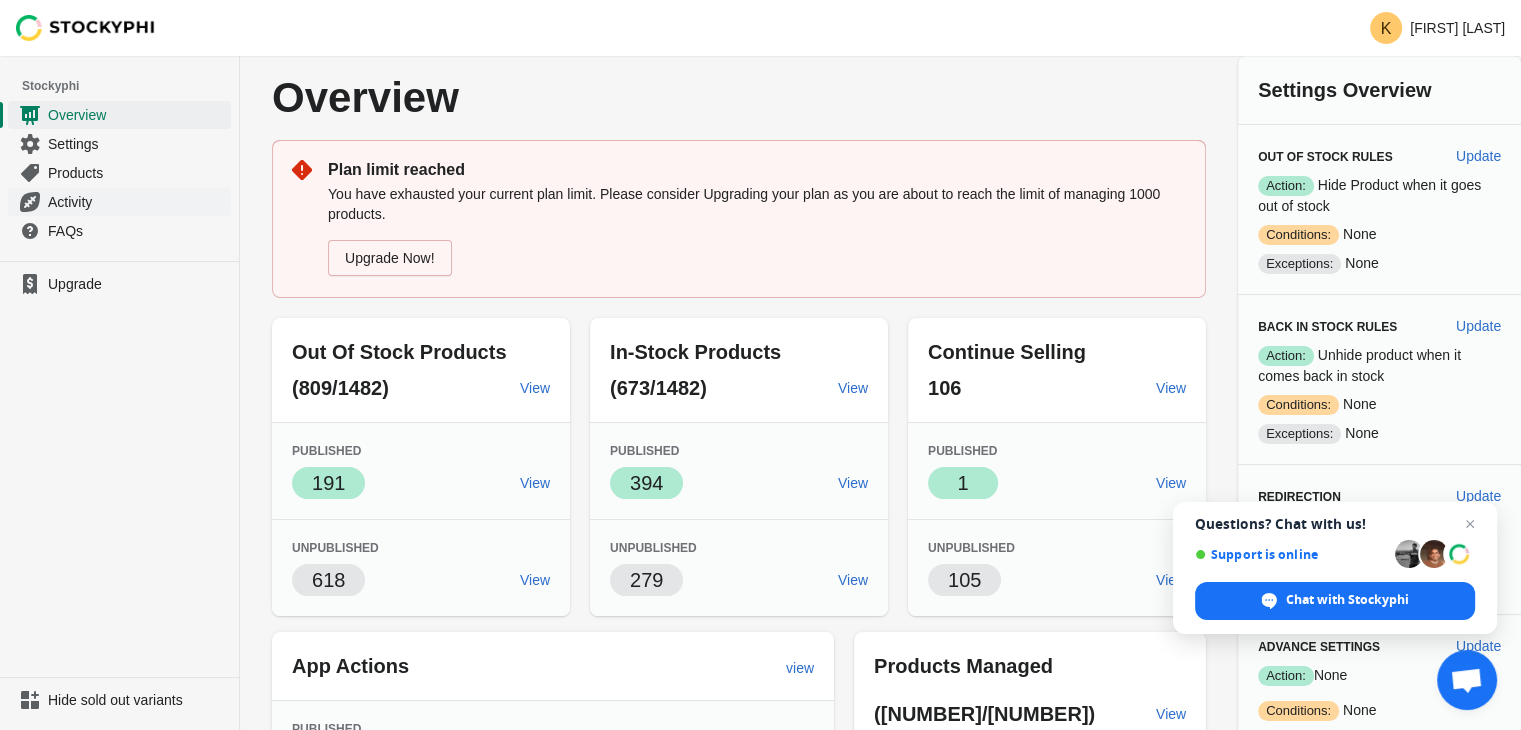 click on "Activity" at bounding box center (137, 202) 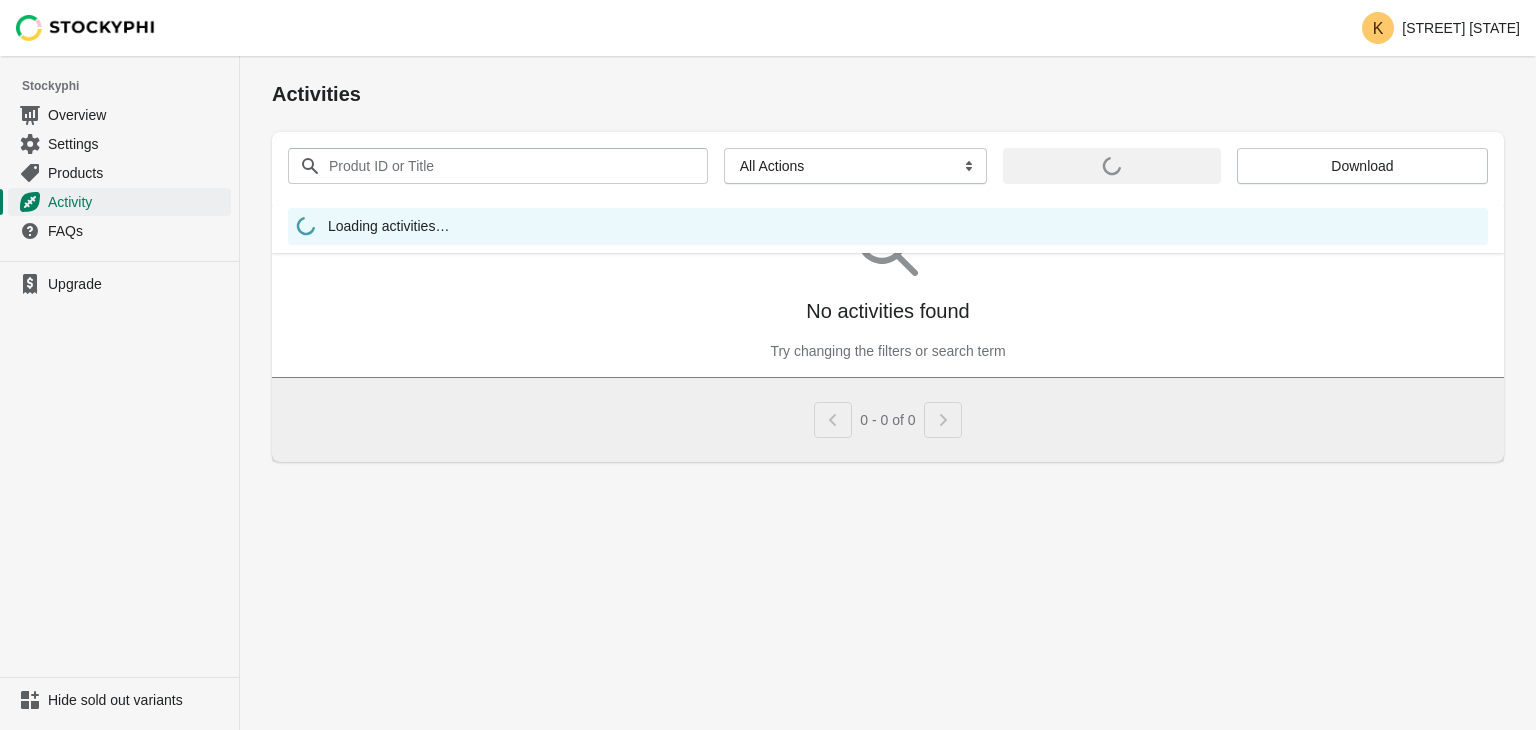 scroll, scrollTop: 0, scrollLeft: 0, axis: both 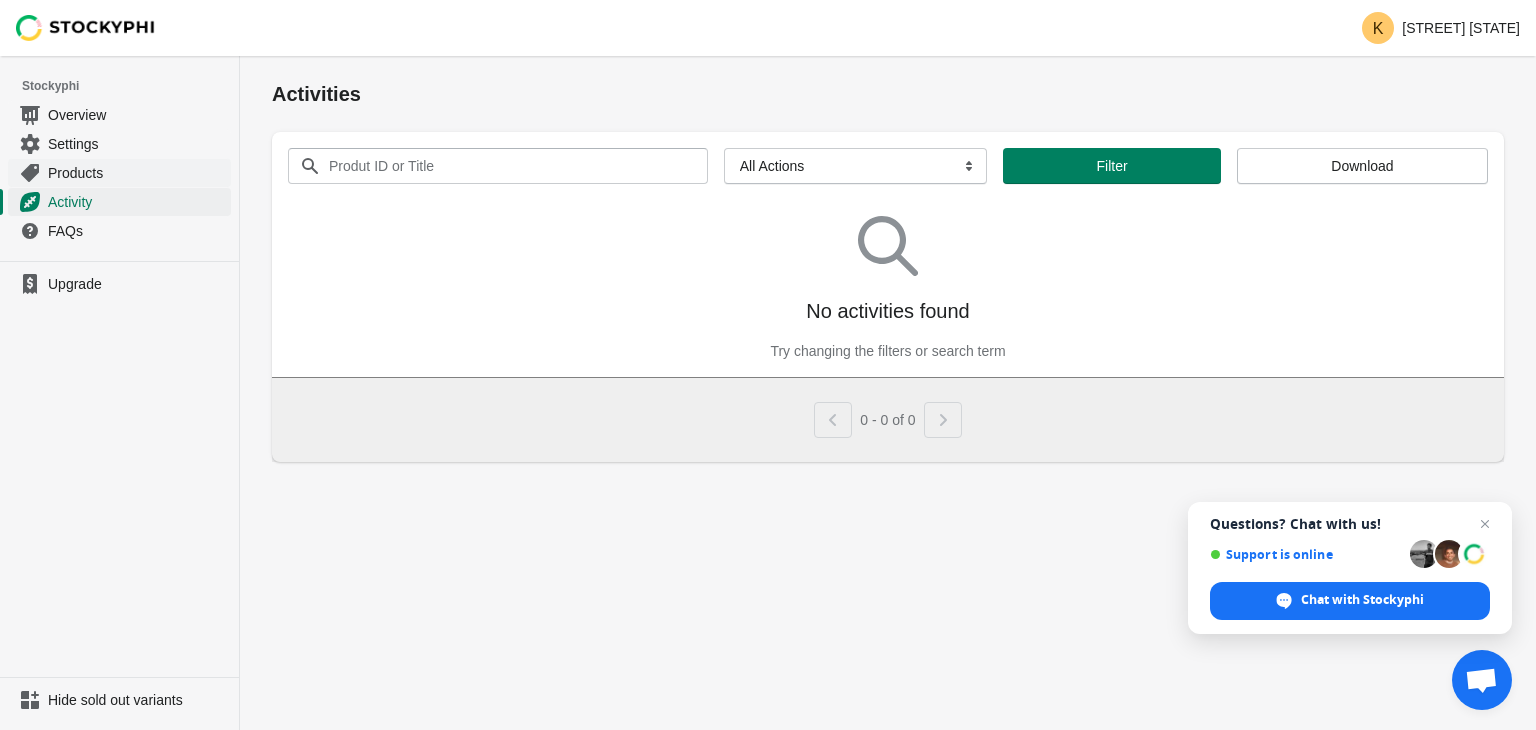click on "Products" at bounding box center [137, 173] 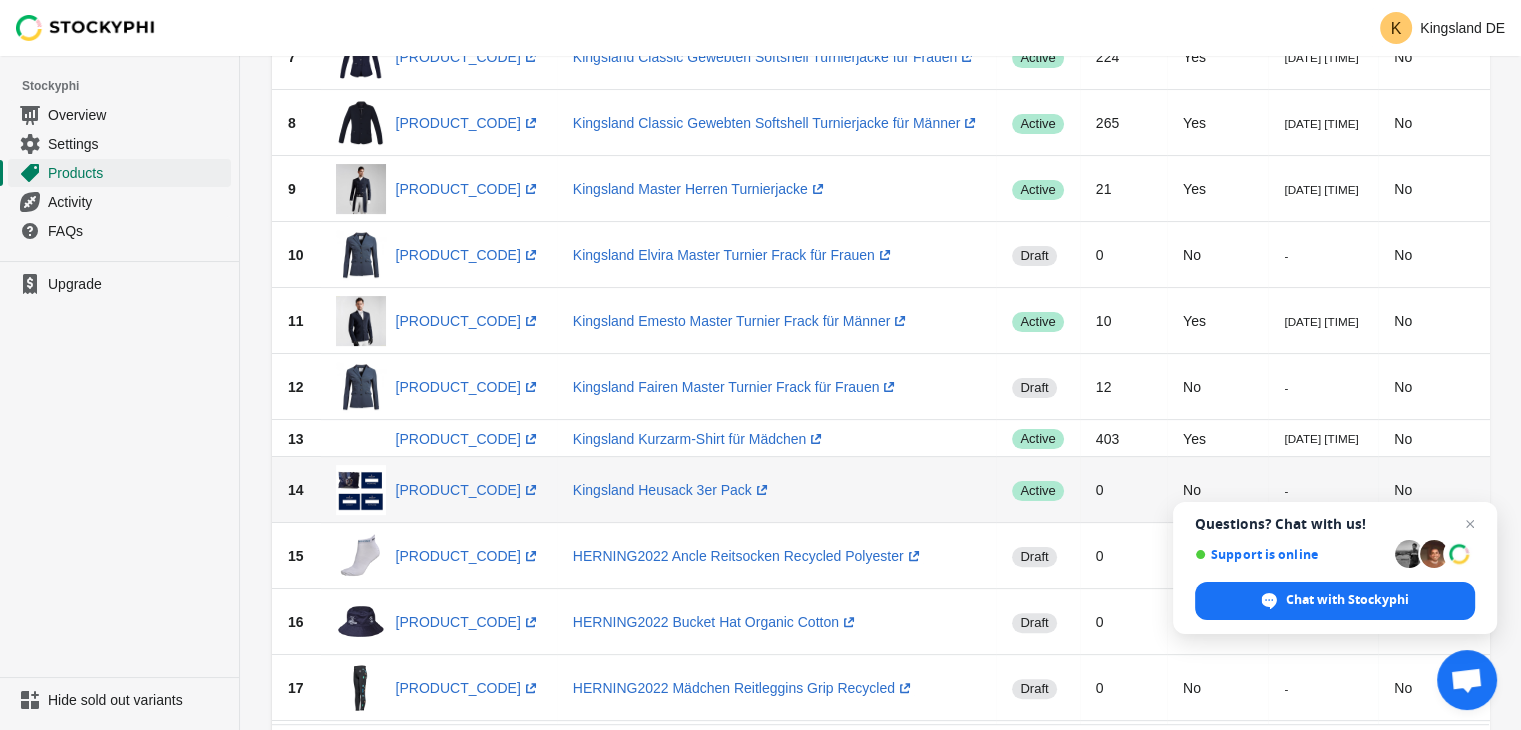 scroll, scrollTop: 0, scrollLeft: 0, axis: both 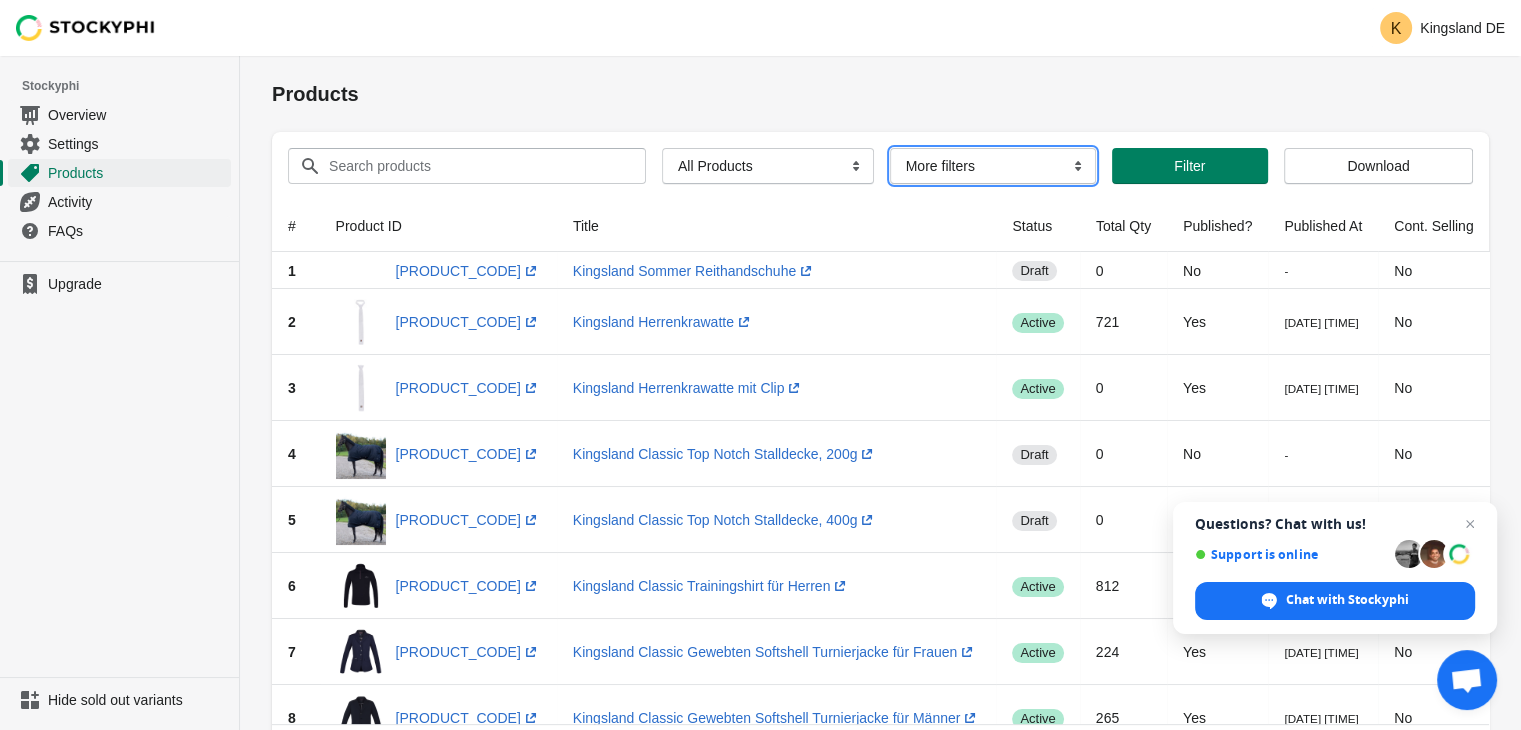 click on "More filters Delayed product hide" at bounding box center [993, 166] 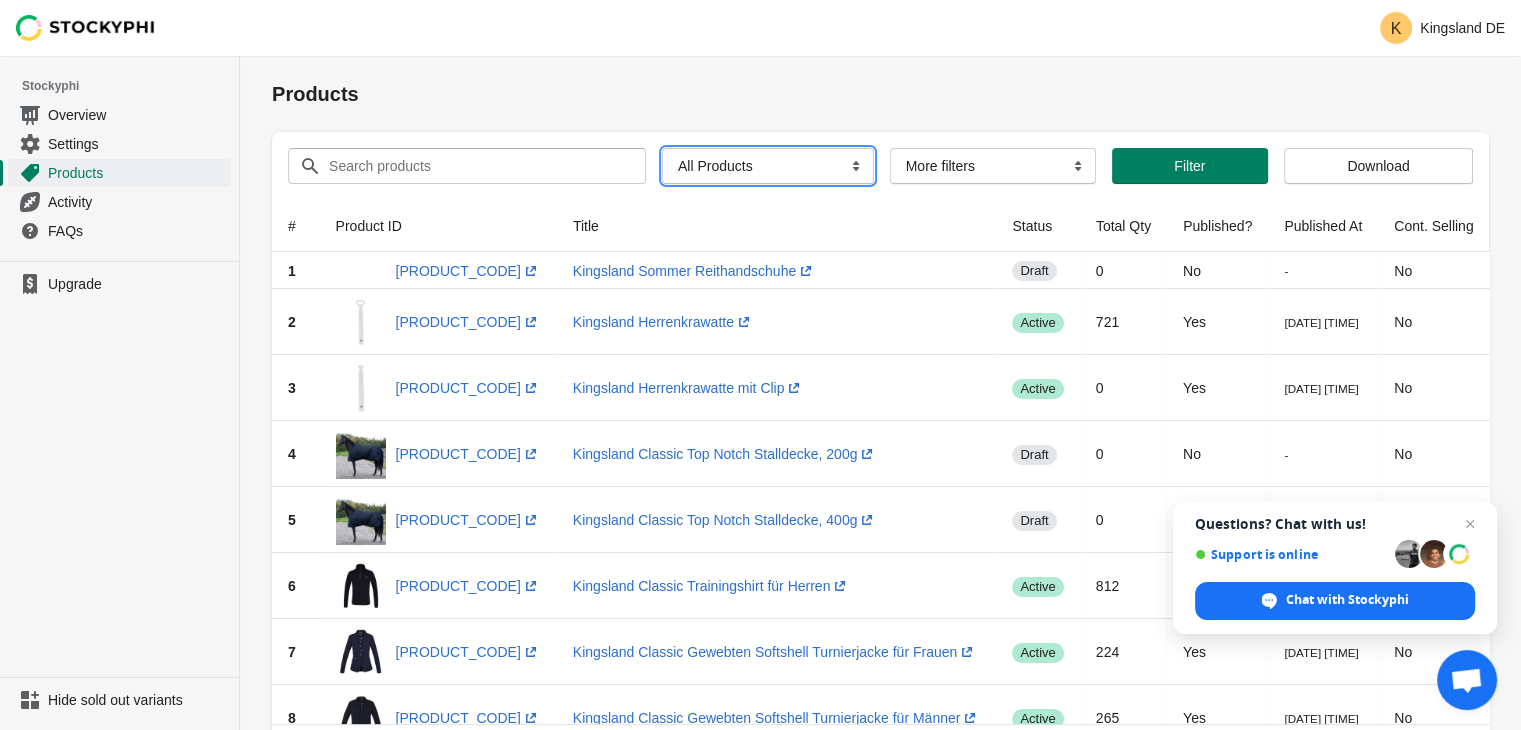 click on "All Products InStock InStock Published InStock Un-Published OOS OOS Published OOS Un-Published InStock Draft Products OOS Draft Products Has No Image Has No Image and Published InStock and Has No Image Has No Description InStock and Has No Description Has No Description and Published Continue Selling Continue Selling Published Continue Selling Un-Published Managed by StockyPhi" at bounding box center [768, 166] 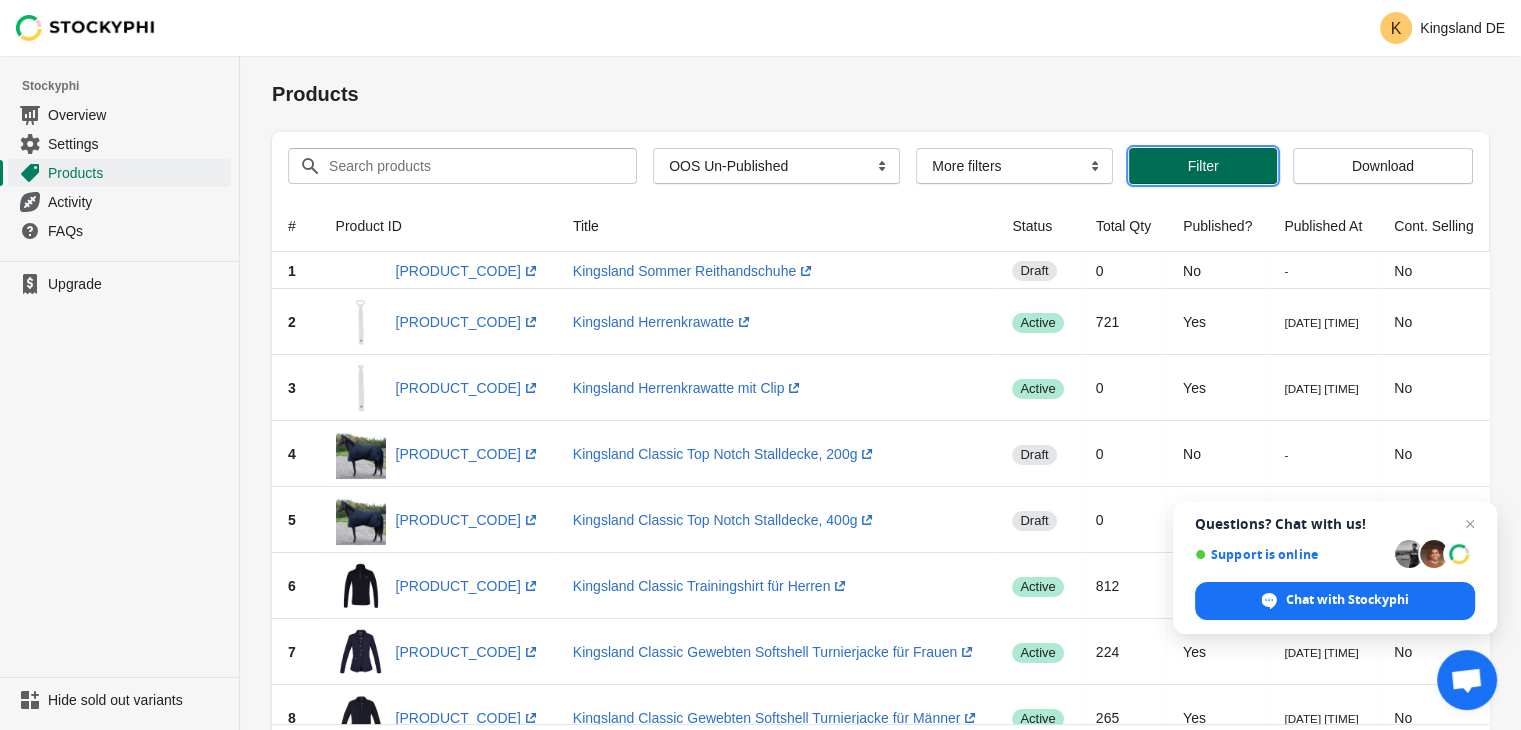 click on "Filter" at bounding box center [1202, 166] 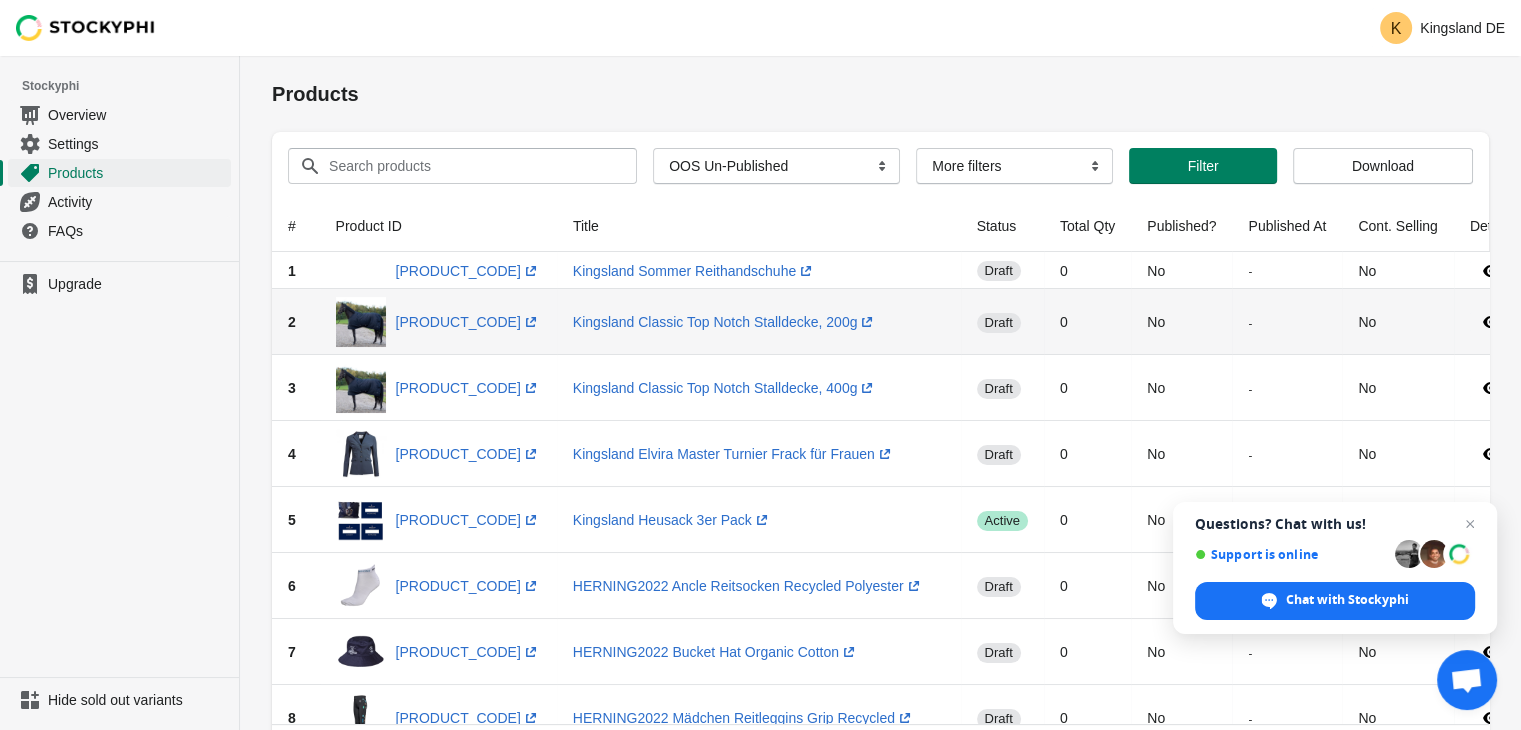 scroll, scrollTop: 0, scrollLeft: 12, axis: horizontal 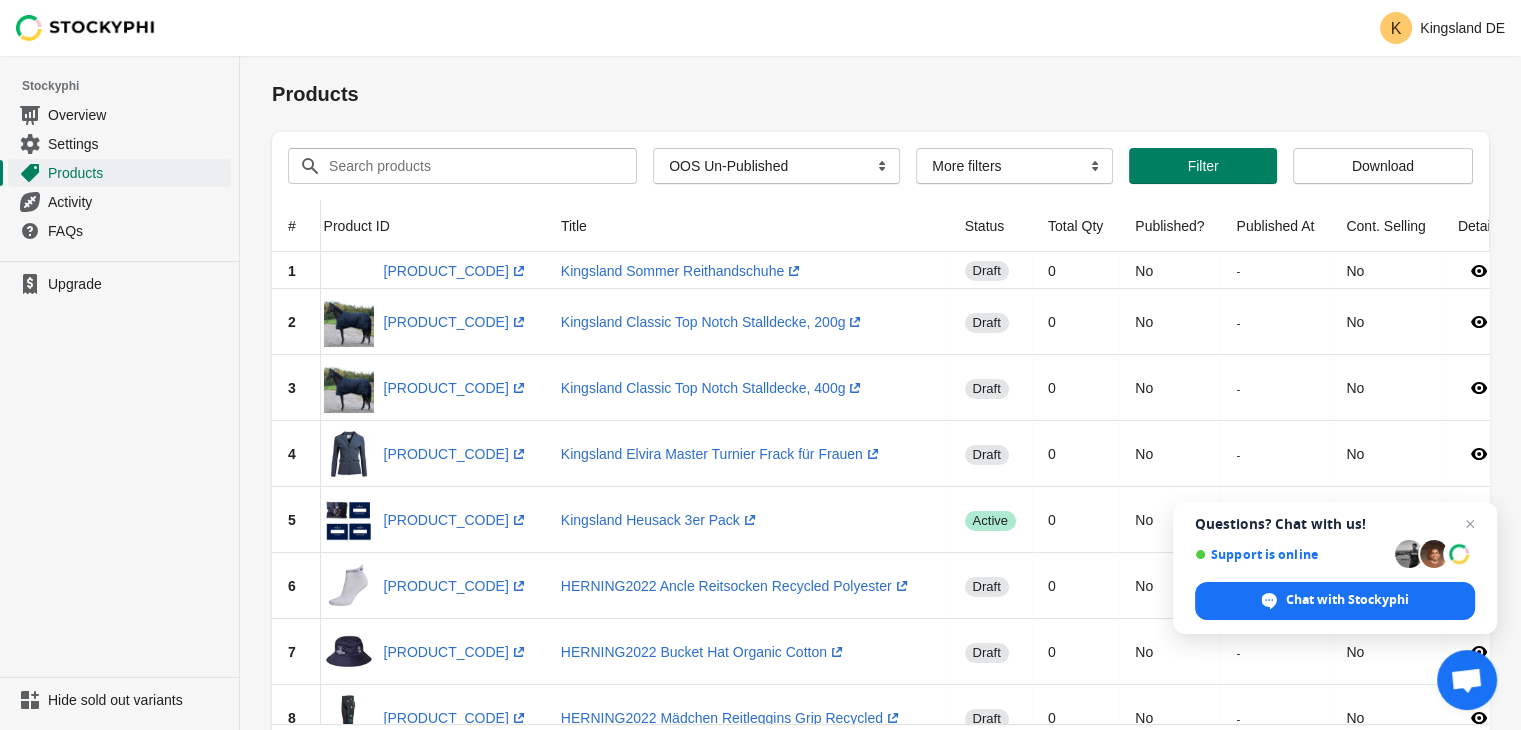 click on "Status" at bounding box center [990, 226] 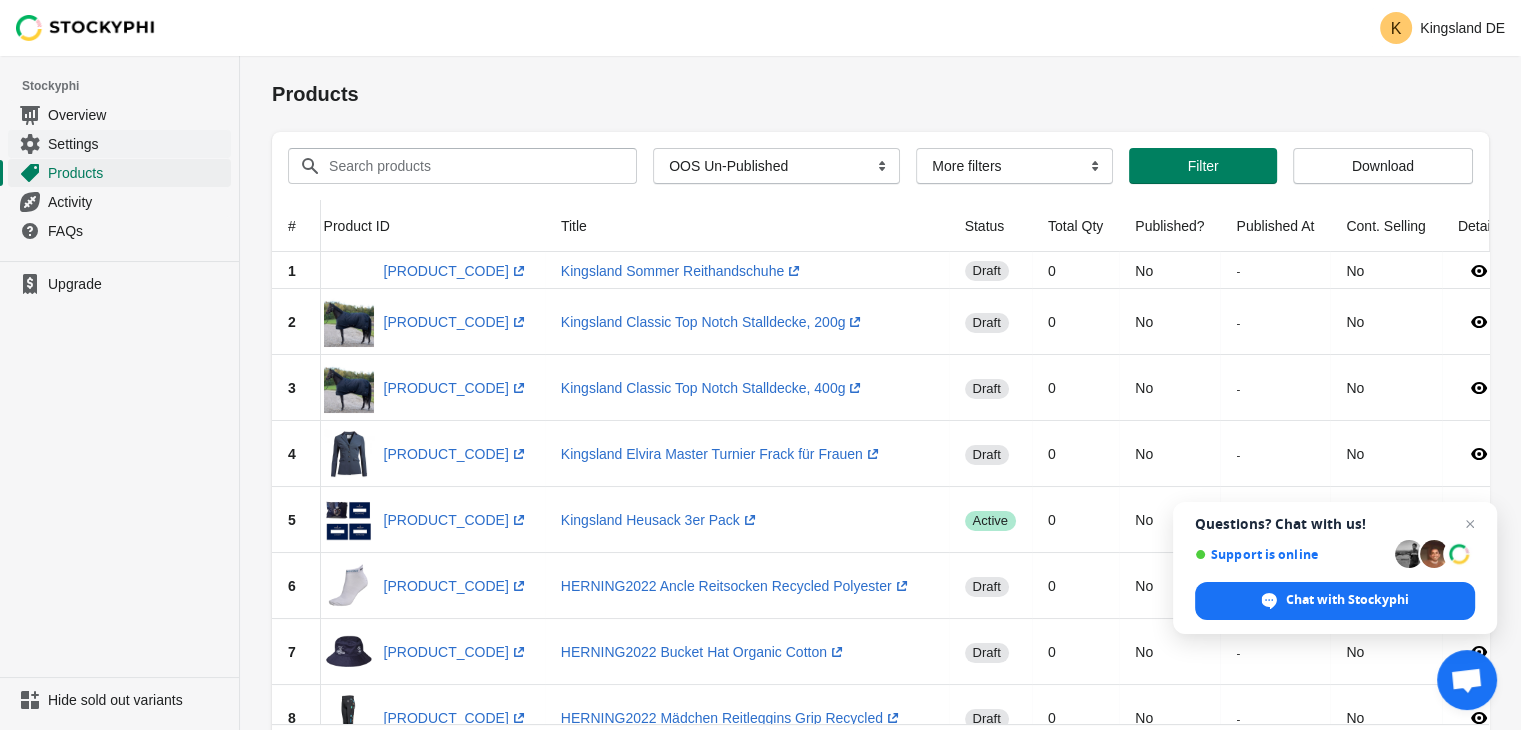 click on "Settings" at bounding box center (137, 144) 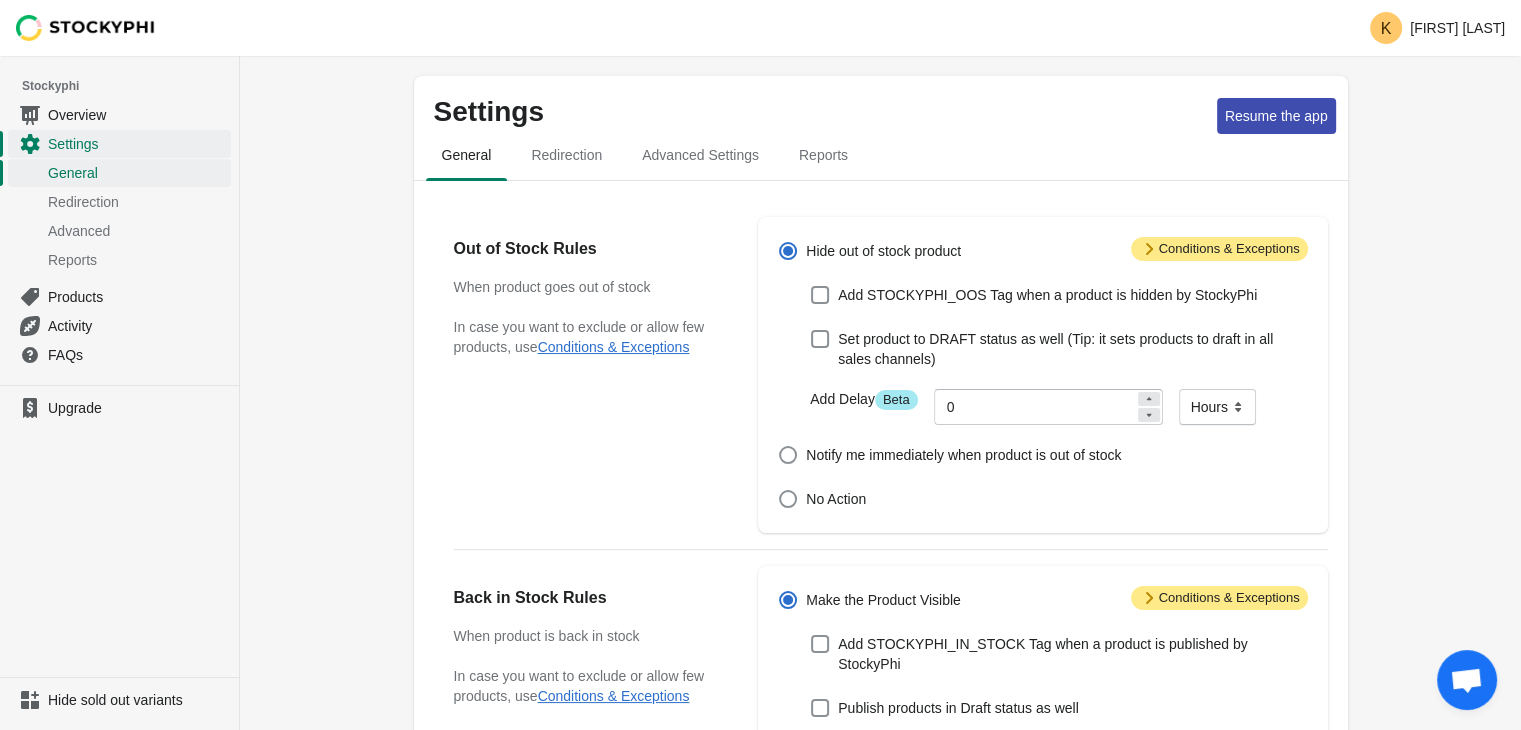 scroll, scrollTop: 0, scrollLeft: 0, axis: both 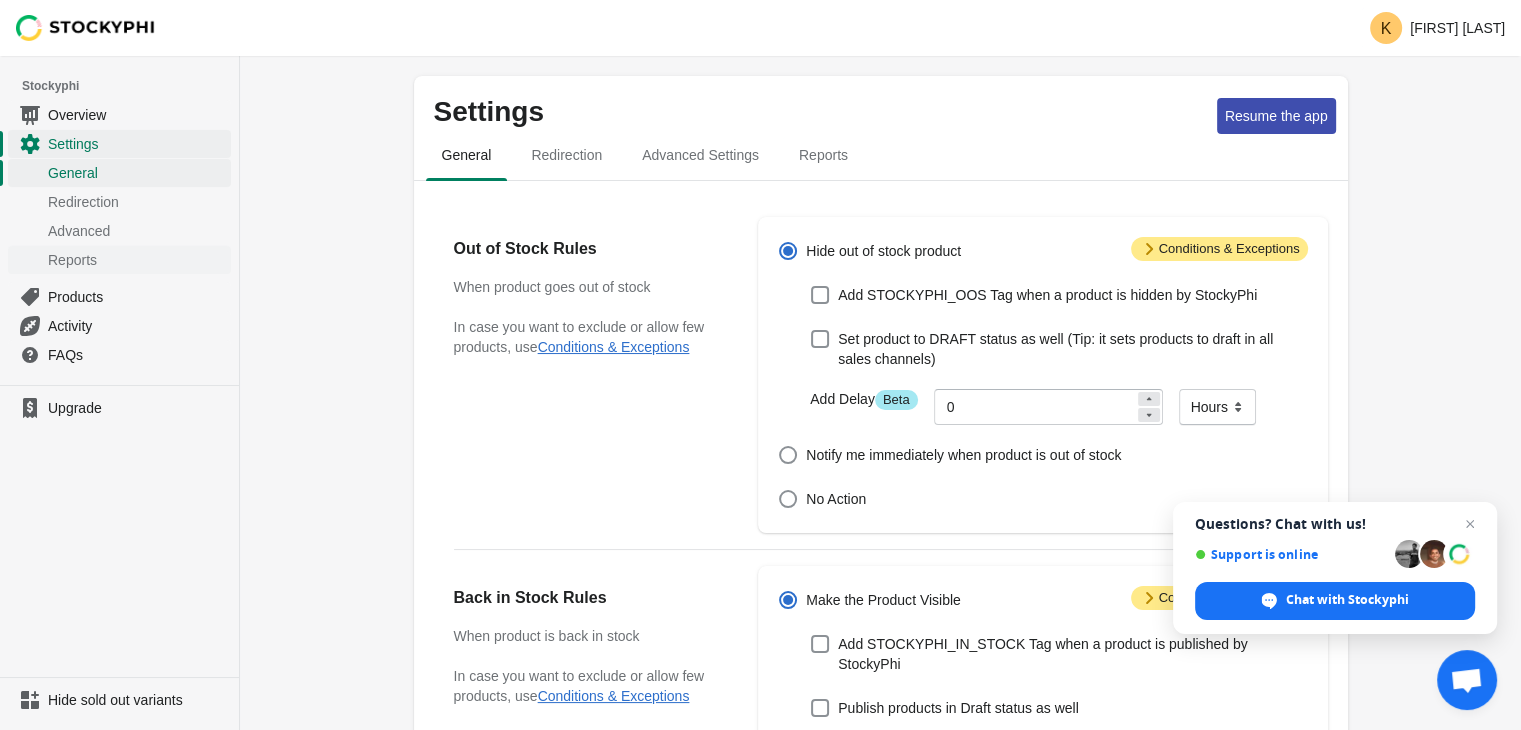 click on "Reports" at bounding box center [137, 260] 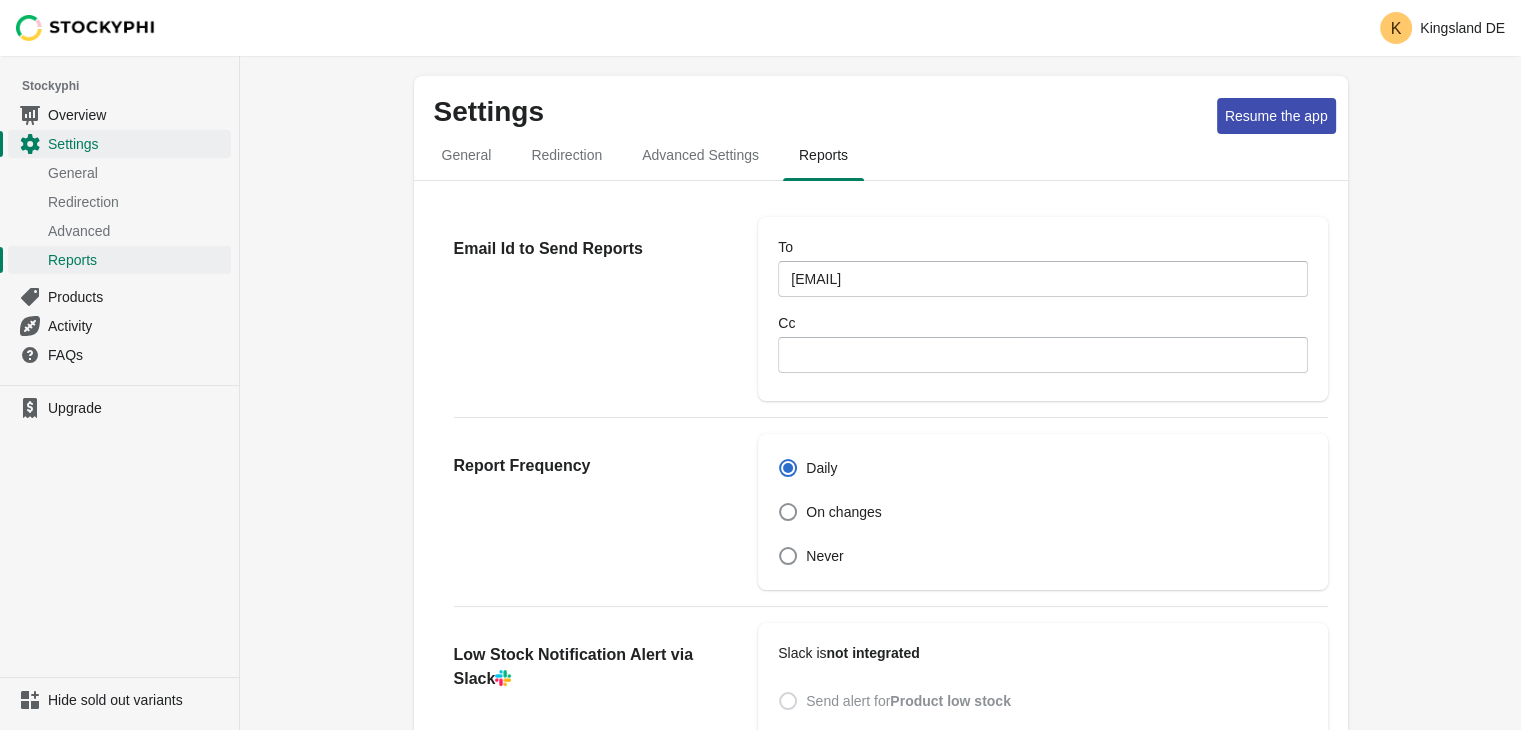 scroll, scrollTop: 0, scrollLeft: 0, axis: both 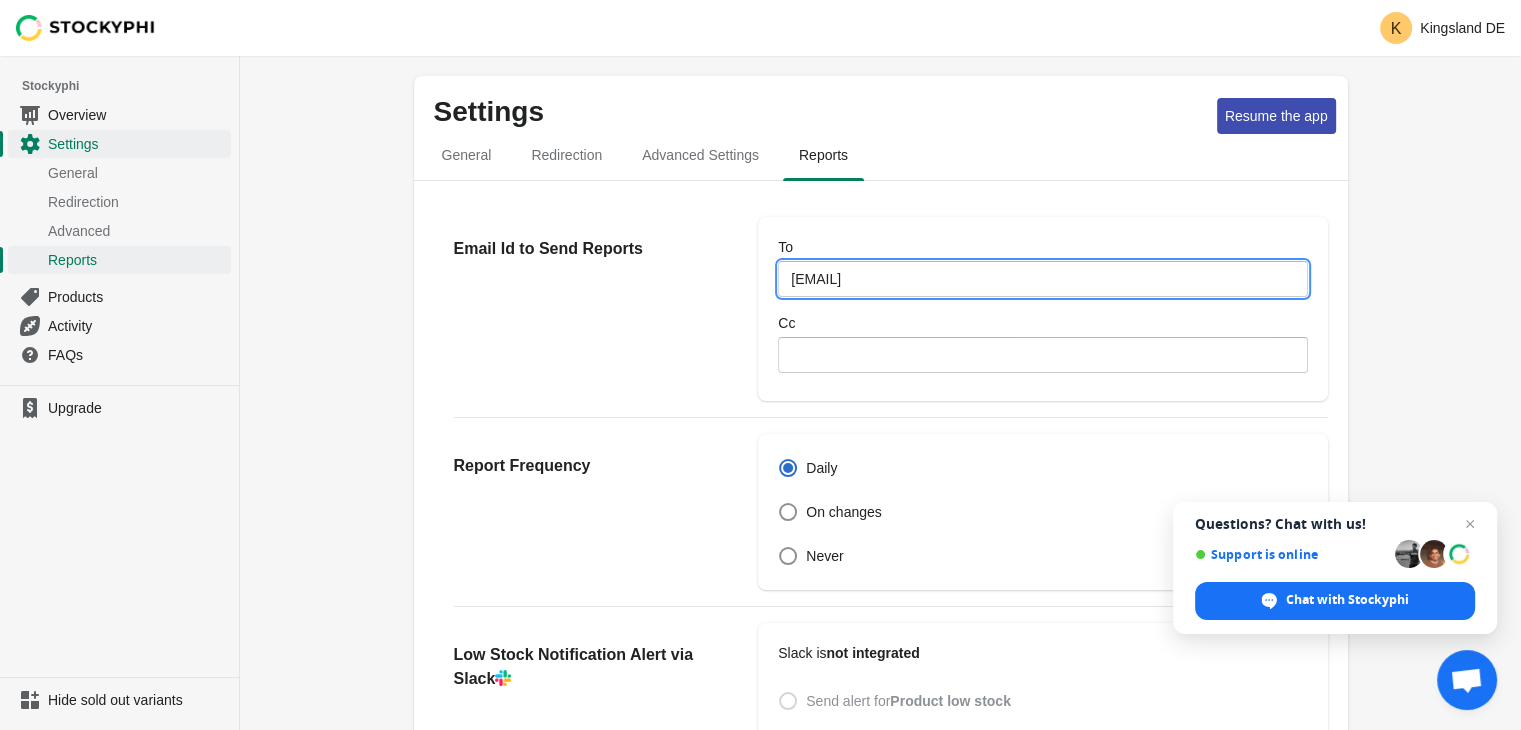 drag, startPoint x: 956, startPoint y: 275, endPoint x: 624, endPoint y: 244, distance: 333.44415 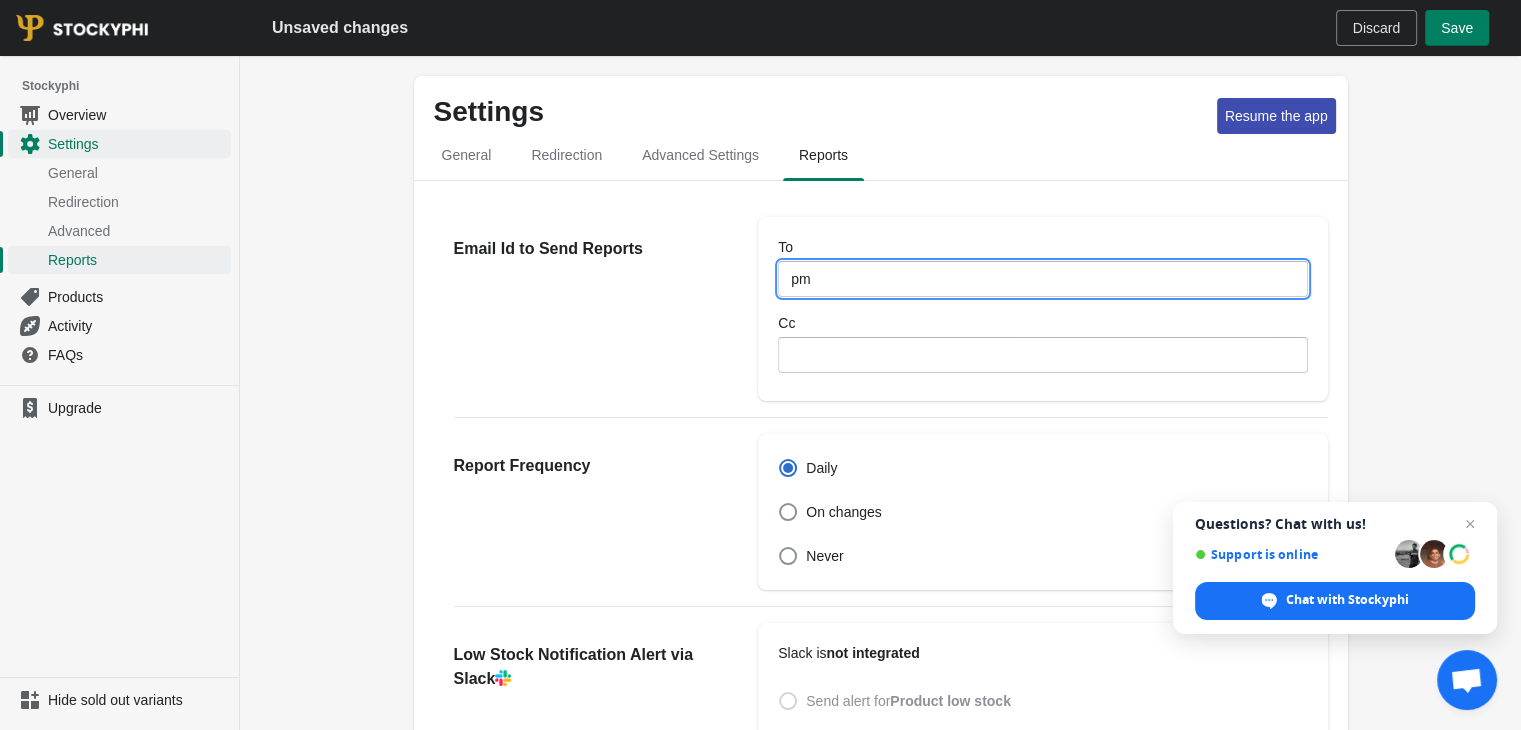 type on "[EMAIL]" 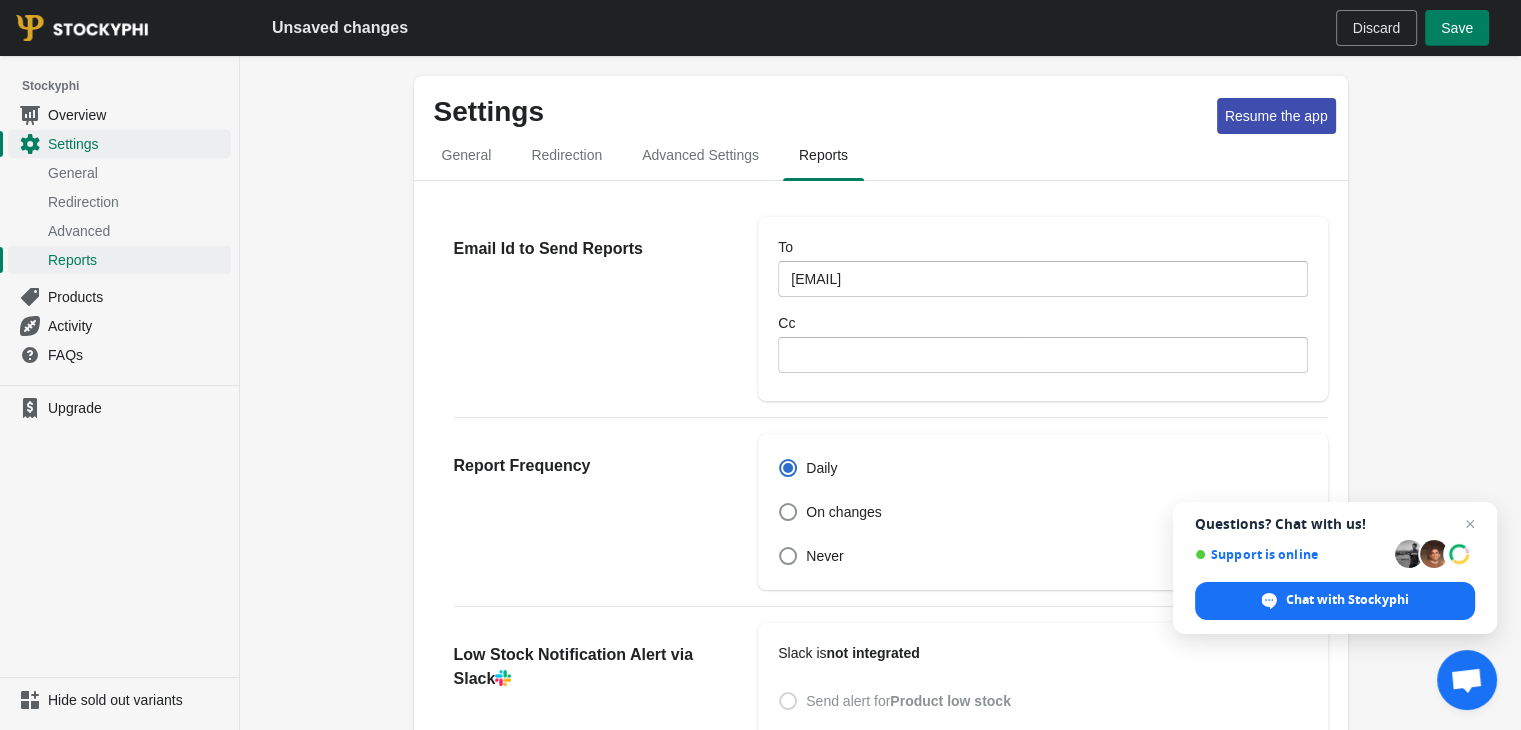 click on "Settings Resume the app General Redirection Advanced Settings Reports General Redirection Advanced Settings Reports Email Id to Send Reports To pm@gegroup.dk Cc Report Frequency Daily On changes Never Low Stock Notification Alert via Slack   Slack is  not integrated Send alert for  Product low stock Send alert for  Variant low stock Send alert when quantity of a product is less than 0 Steps to integrate Slack.   Click here (opens a new window) Verify Conditions Product must match: Add Condition Activate Discard Save Cleanup / Re-Sync store This action will hide/unhide/redirect products as per the settings applied above. Recommended to cleanup/re-sync When new settings are applied and you want it to be applied to all products on the store. When the store is out of sync When the App was in pause mode for long Cleanup Now" at bounding box center [880, 844] 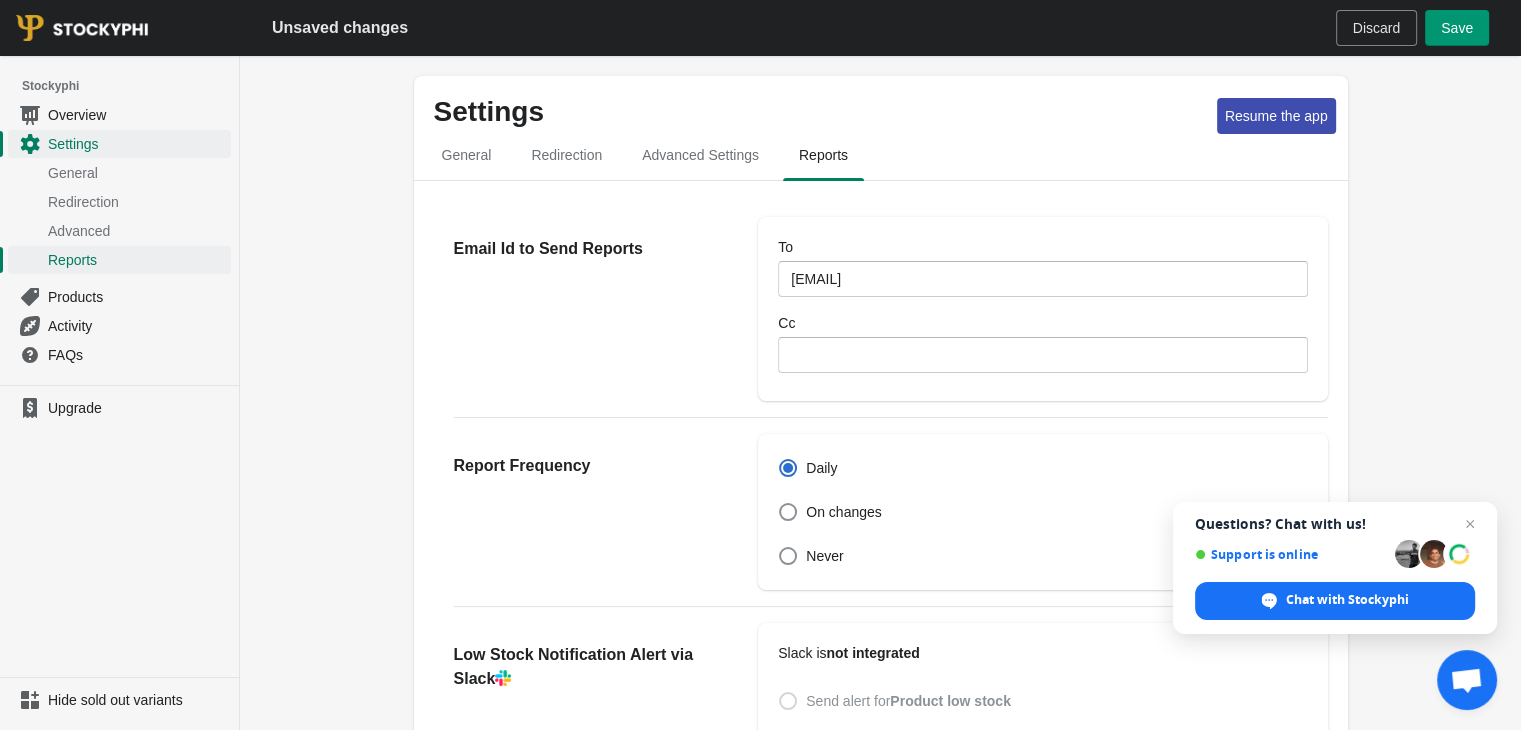 click on "Save" at bounding box center (1457, 28) 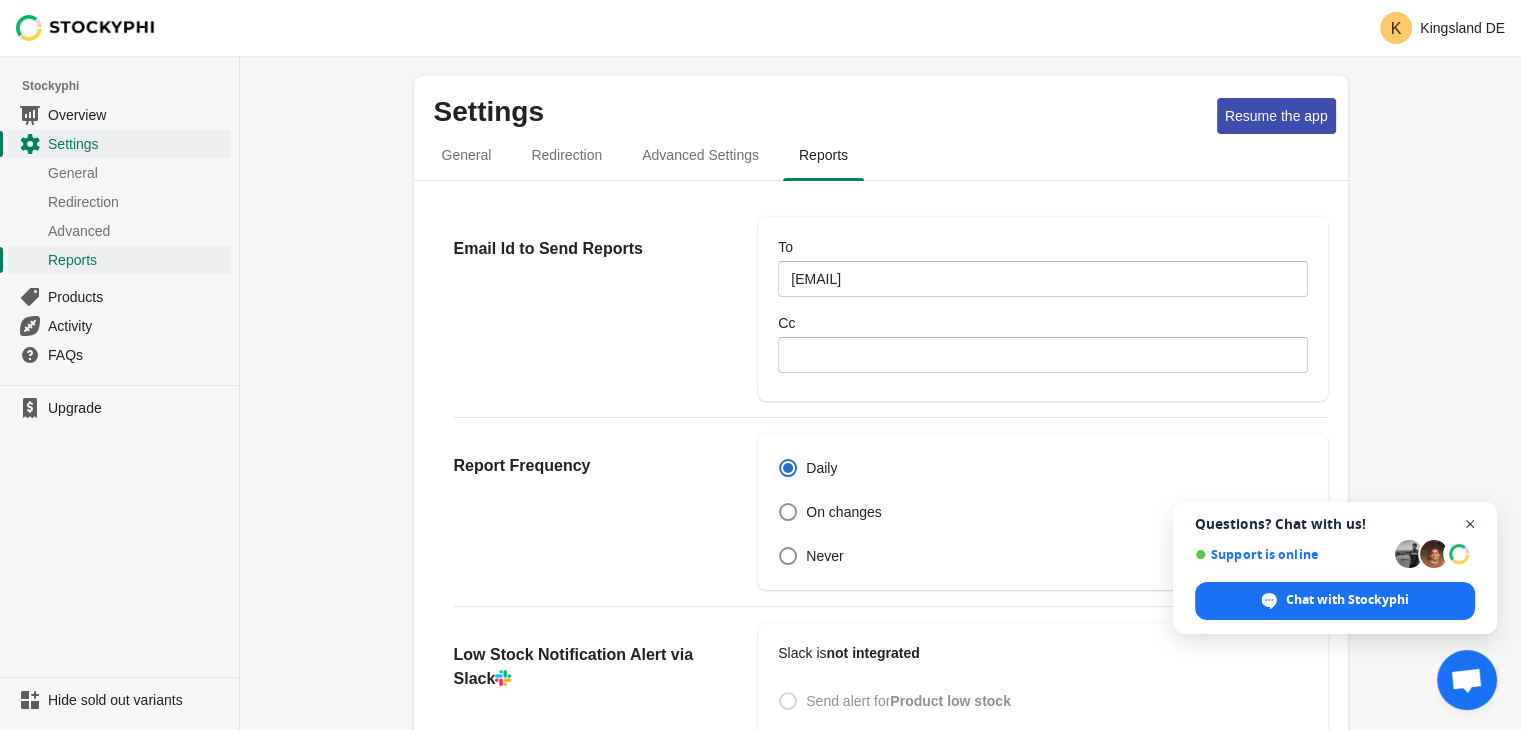 click at bounding box center (1470, 524) 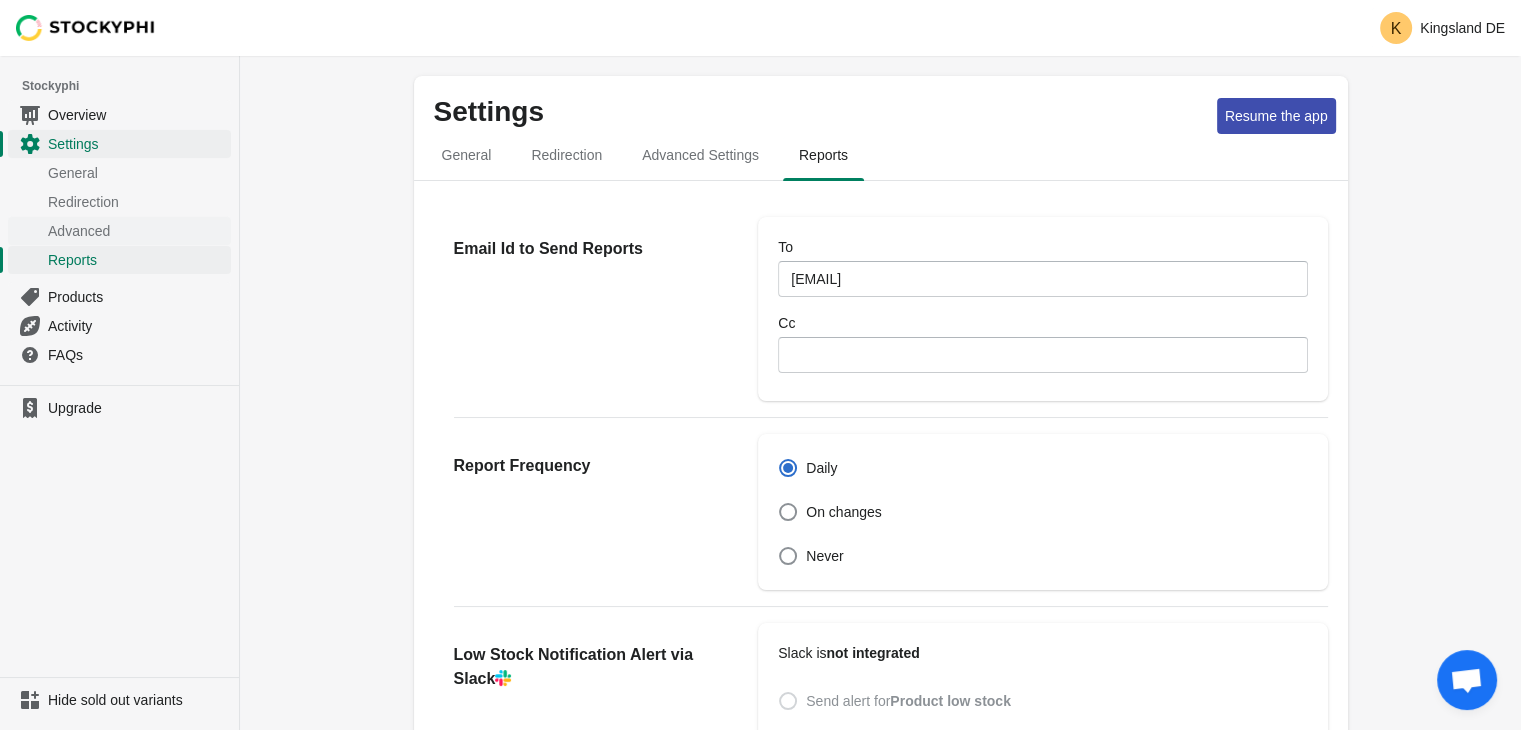 click on "Advanced" at bounding box center [137, 231] 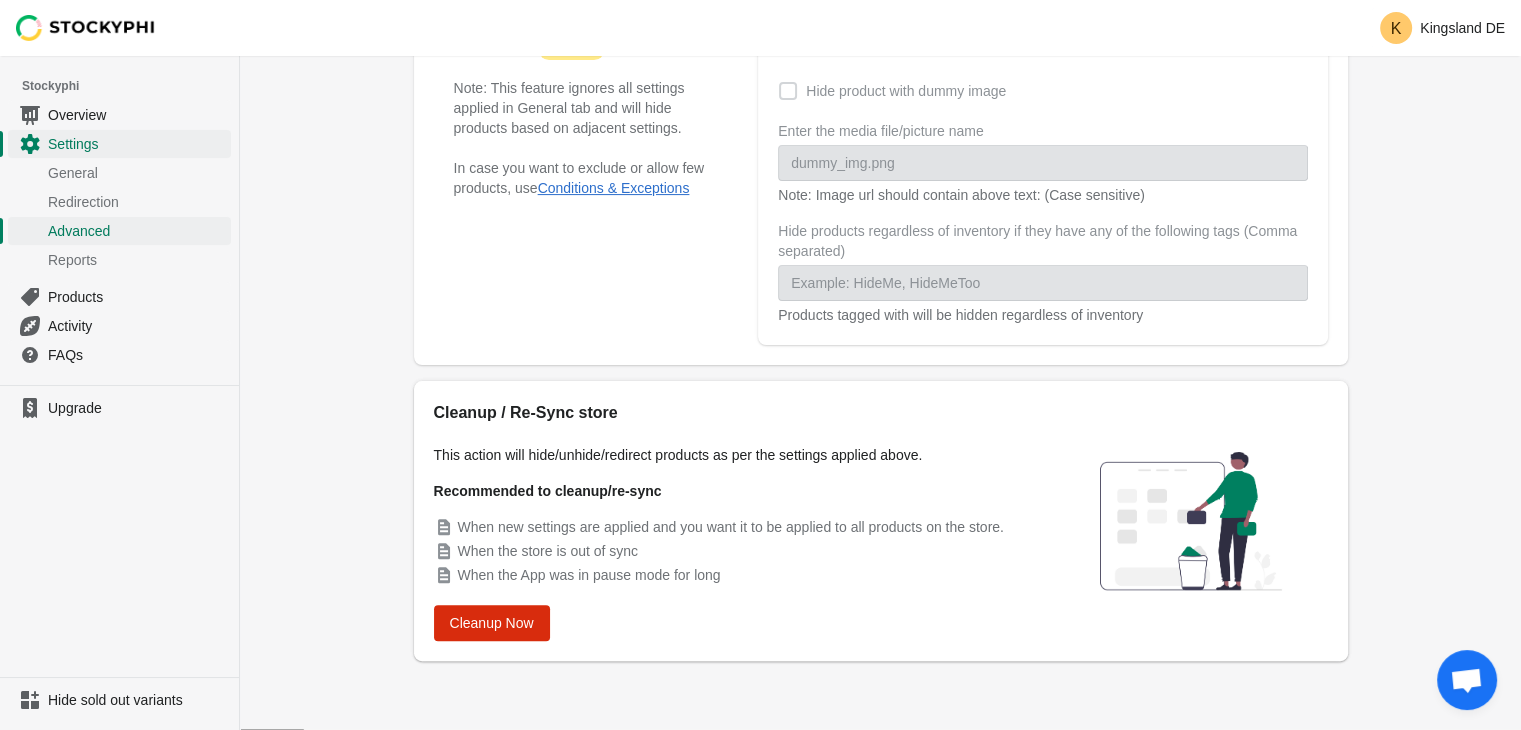 scroll, scrollTop: 0, scrollLeft: 0, axis: both 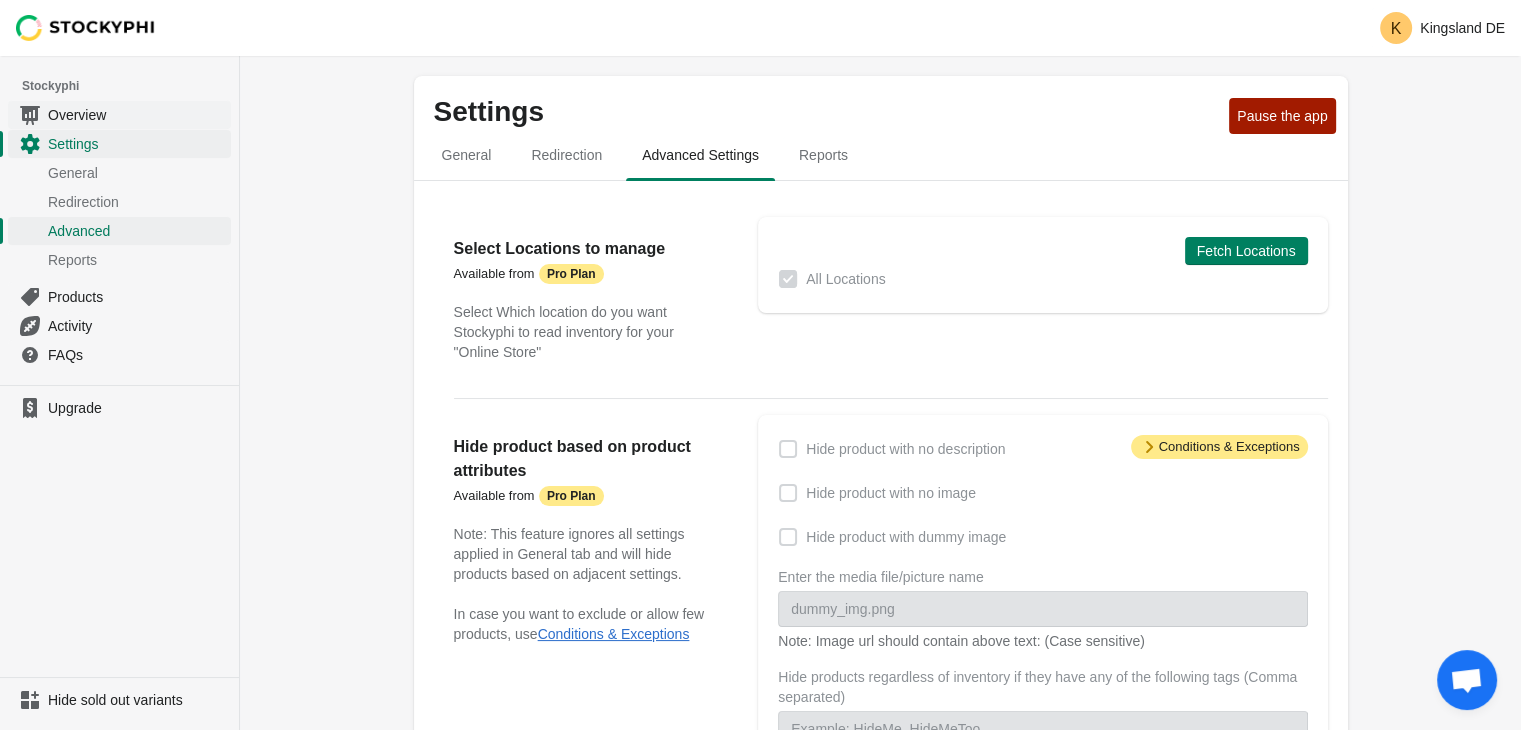 click on "Overview" at bounding box center [137, 115] 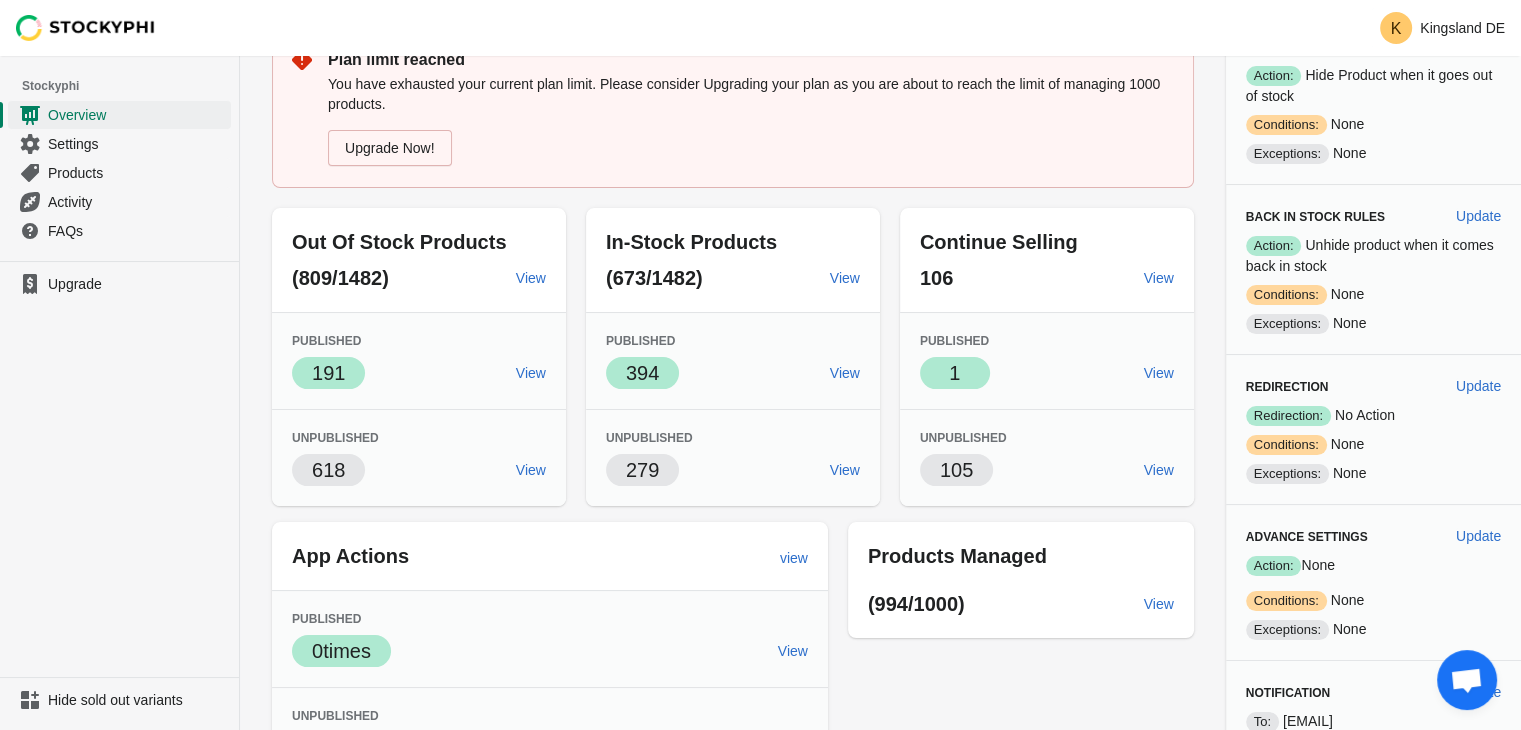 scroll, scrollTop: 112, scrollLeft: 0, axis: vertical 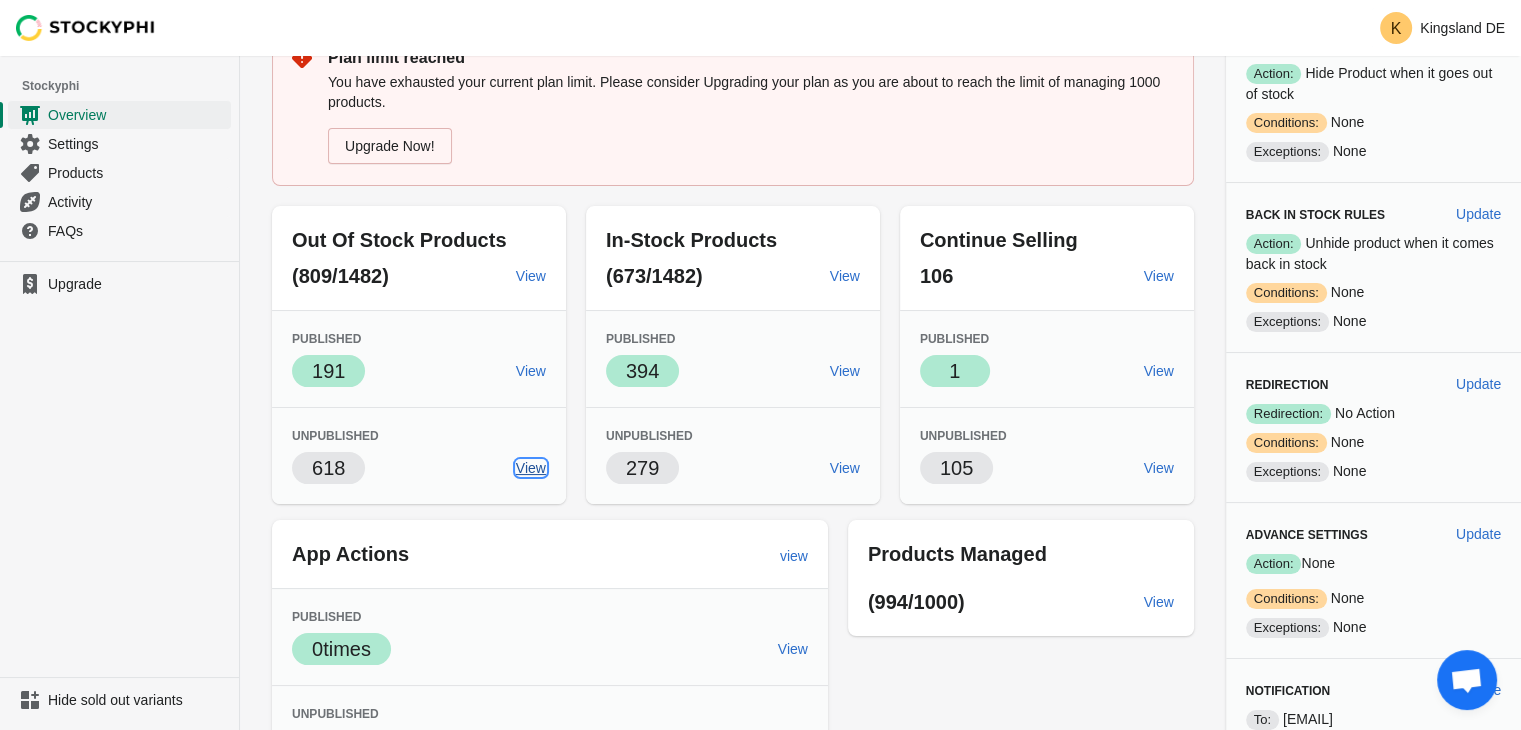 click on "View" at bounding box center [531, 468] 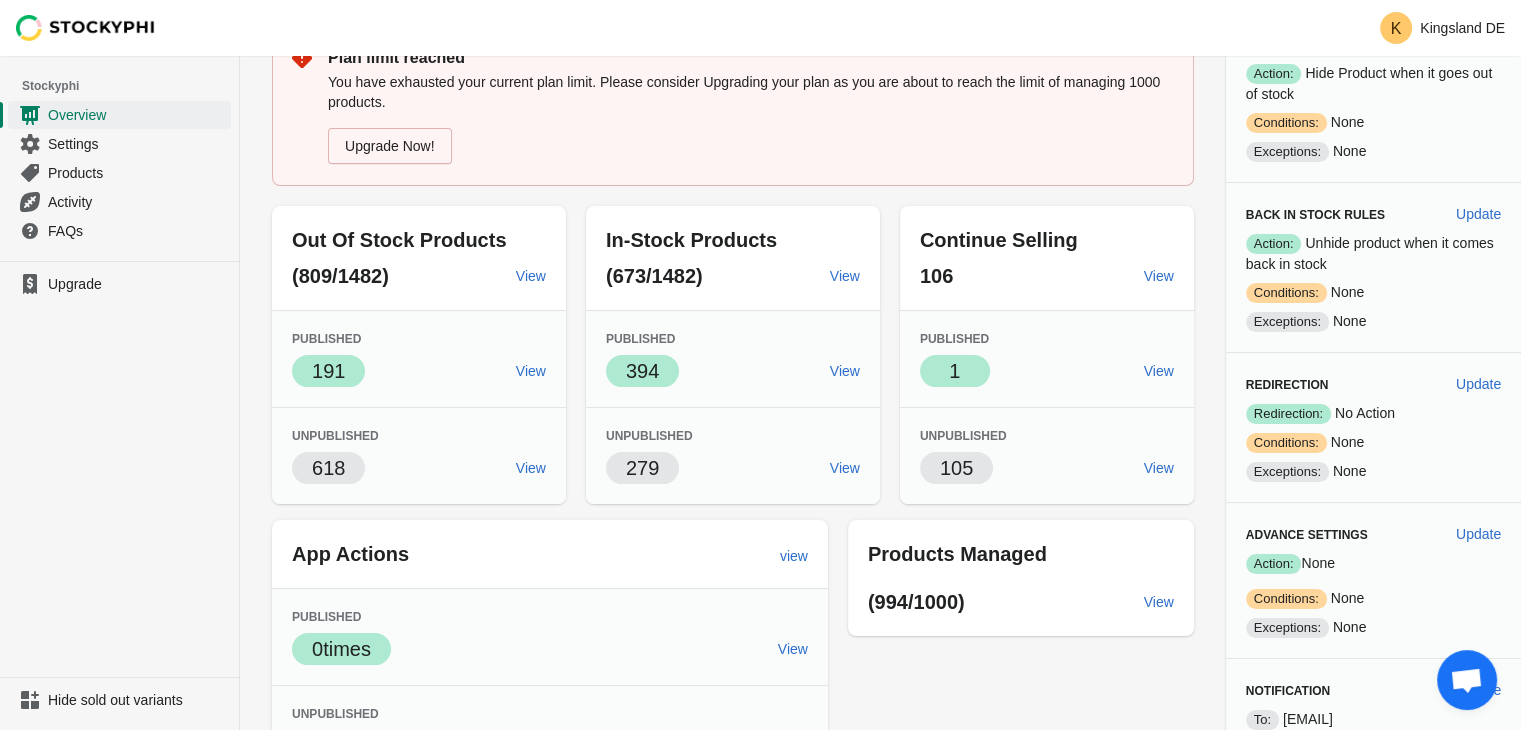 scroll, scrollTop: 0, scrollLeft: 0, axis: both 